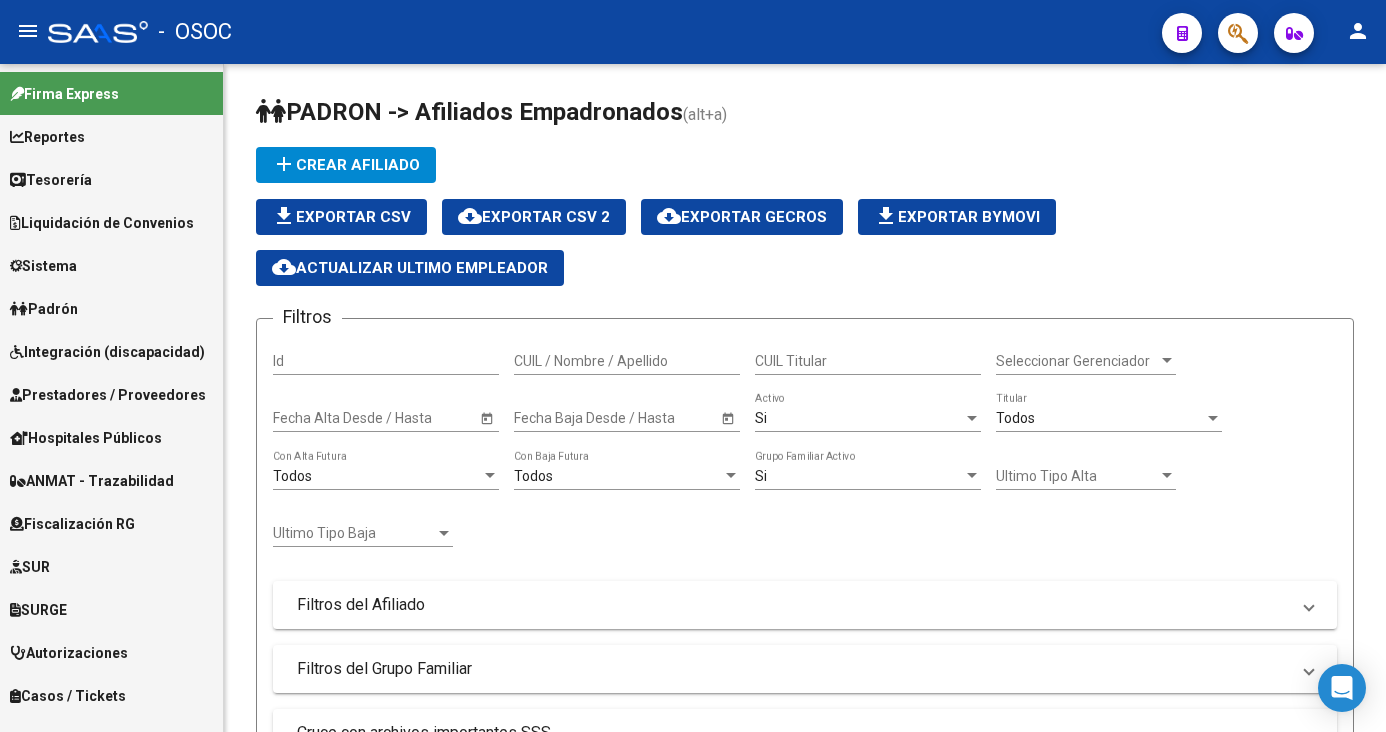 scroll, scrollTop: 0, scrollLeft: 0, axis: both 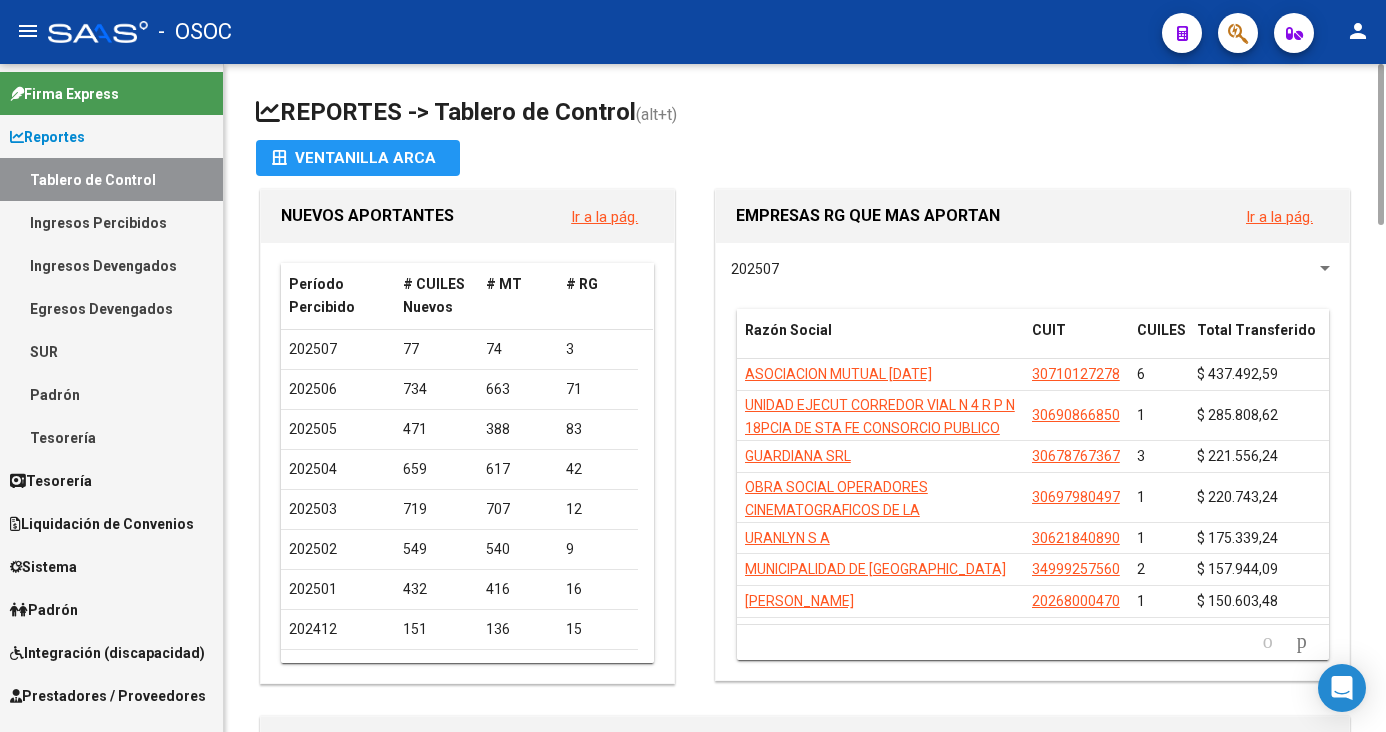 drag, startPoint x: 899, startPoint y: 112, endPoint x: 1198, endPoint y: 65, distance: 302.67145 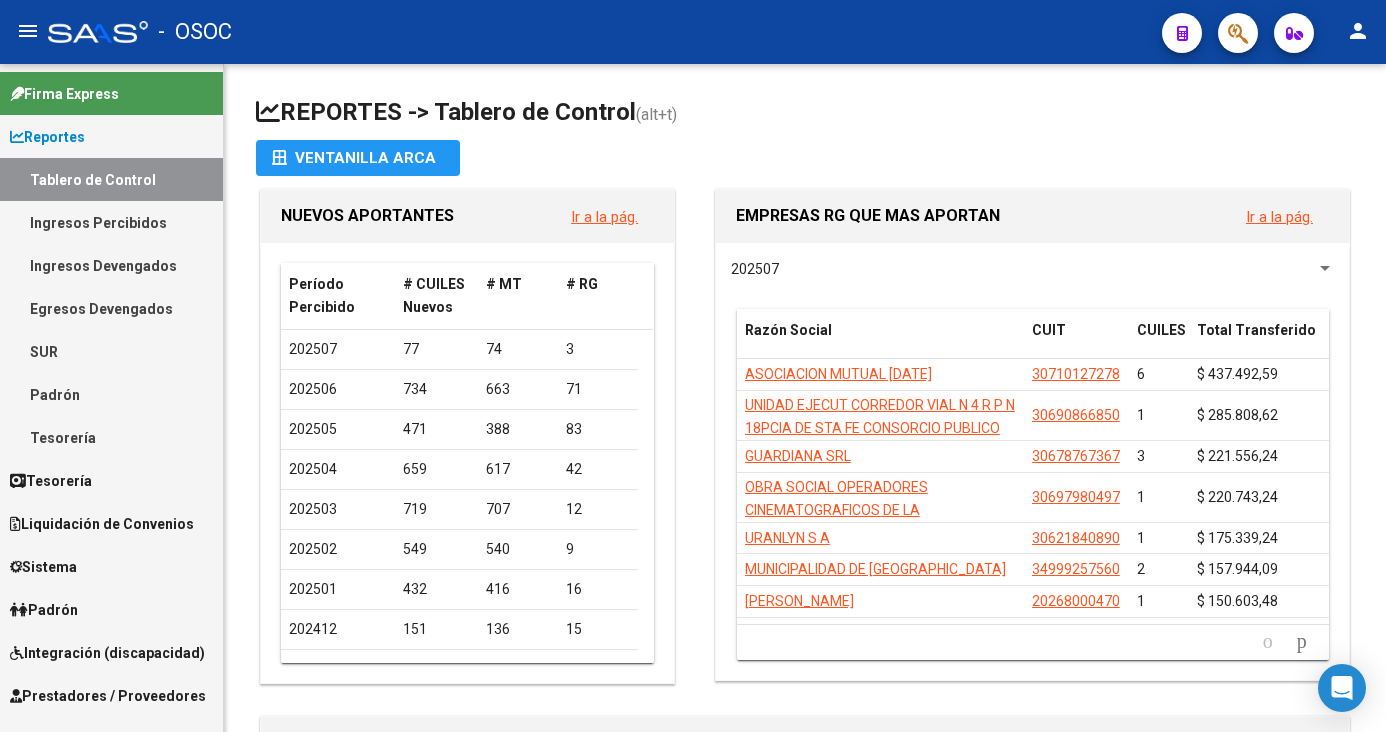 click 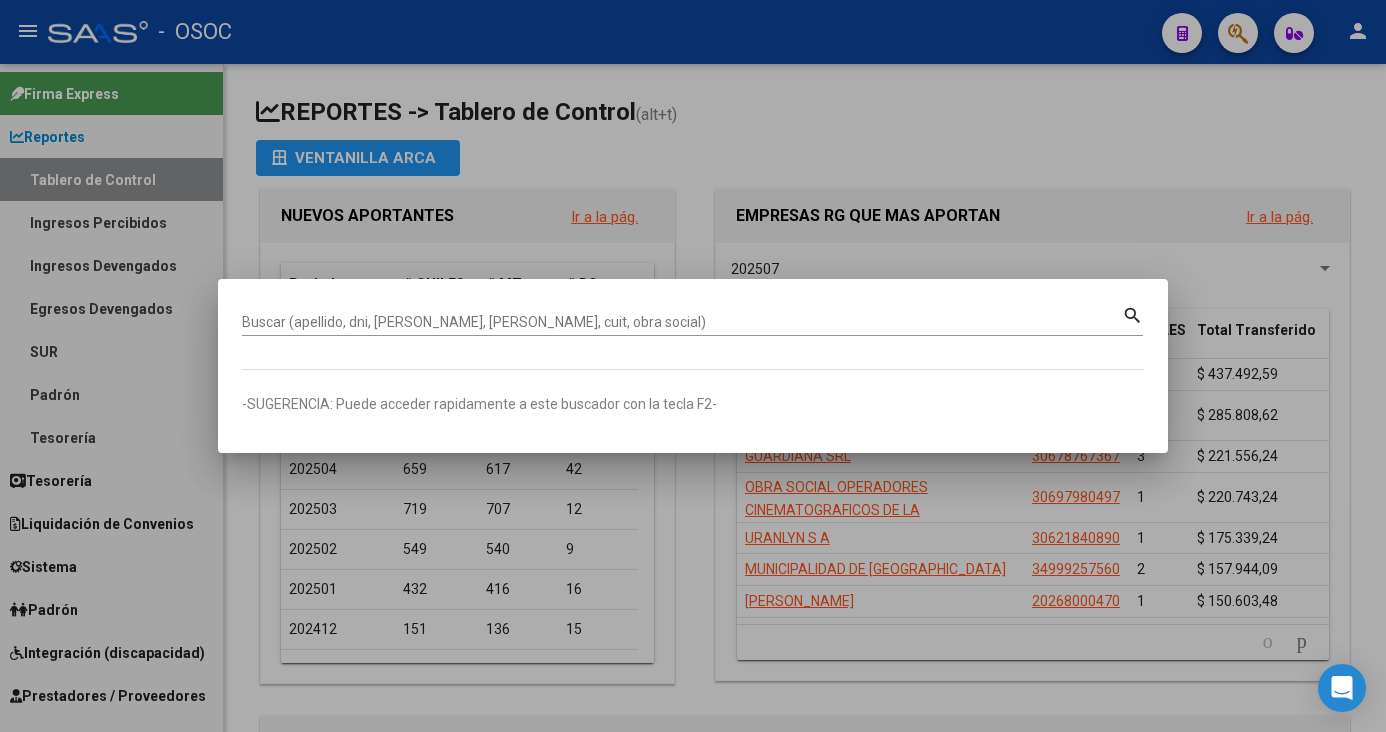 drag, startPoint x: 291, startPoint y: 477, endPoint x: 234, endPoint y: 477, distance: 57 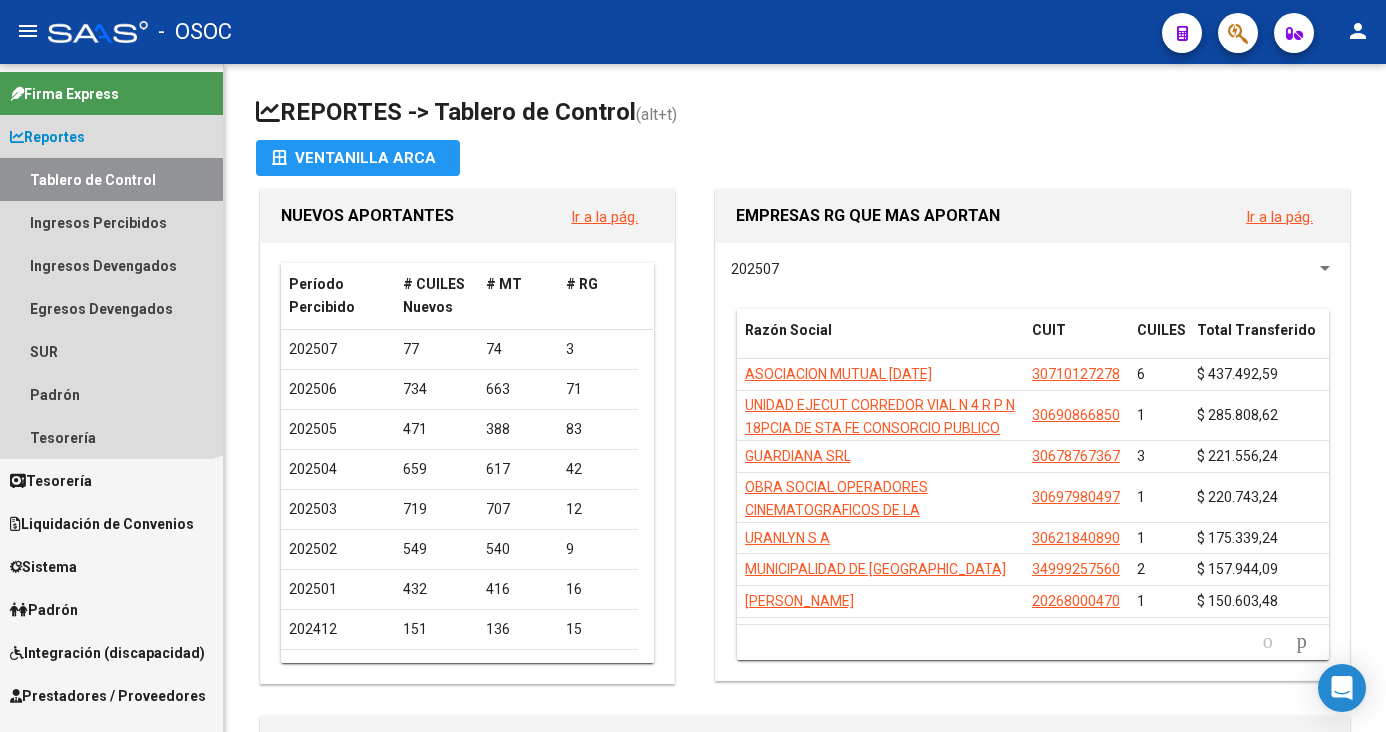 click on "Reportes" at bounding box center (111, 136) 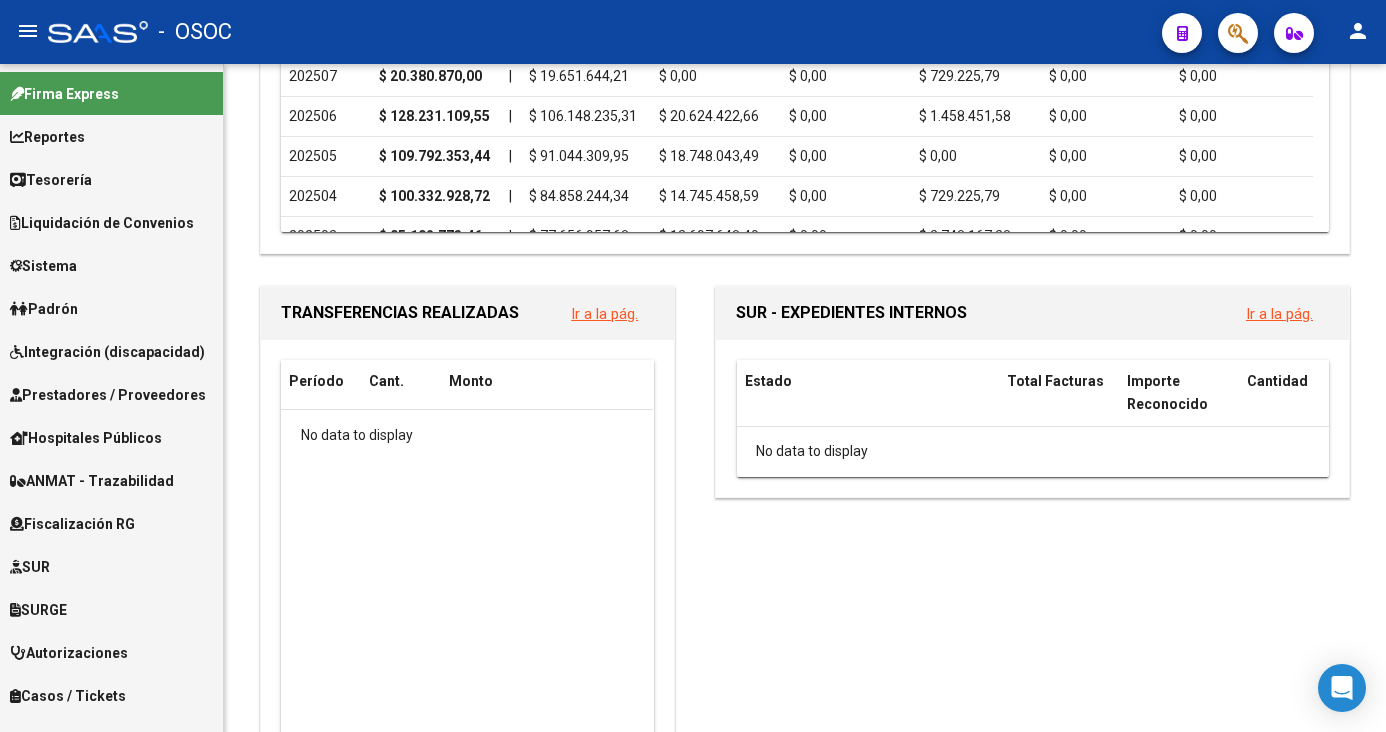 scroll, scrollTop: 1000, scrollLeft: 0, axis: vertical 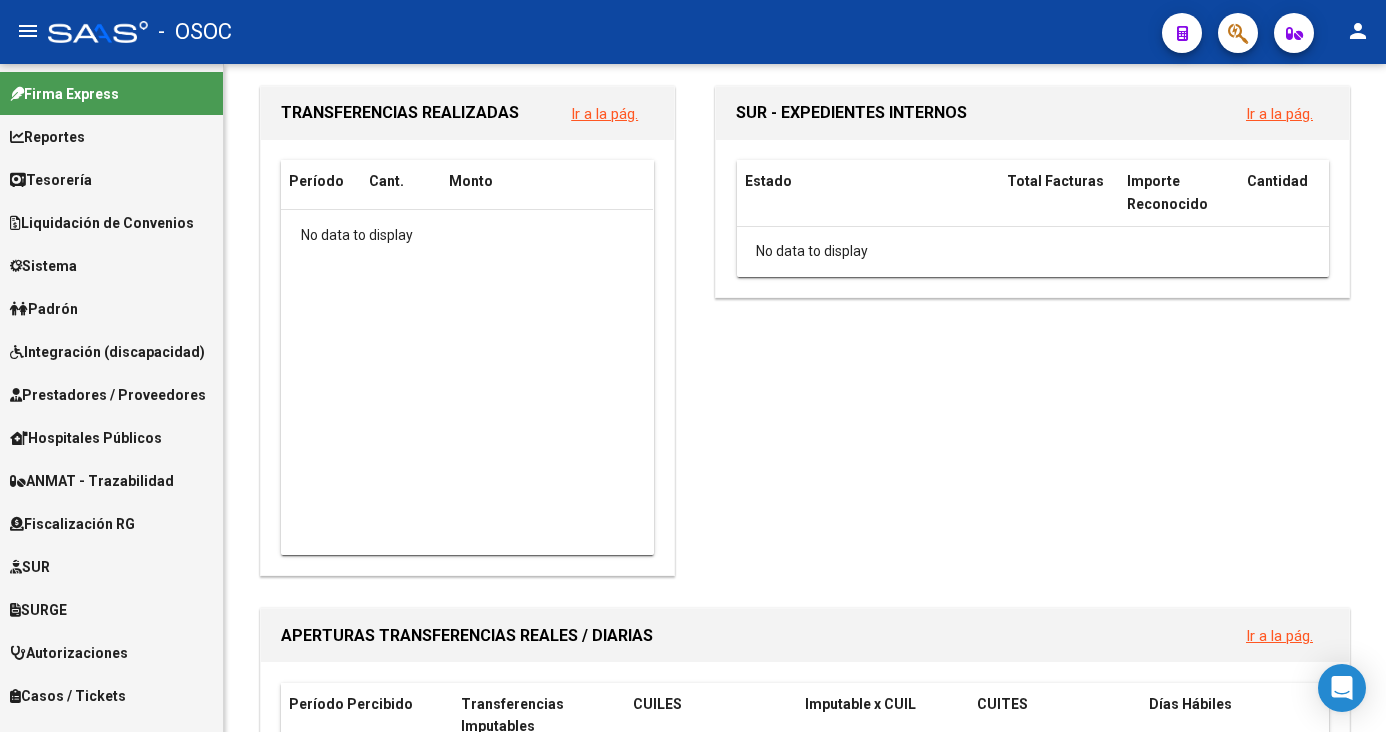 click on "SURGE" at bounding box center (111, 609) 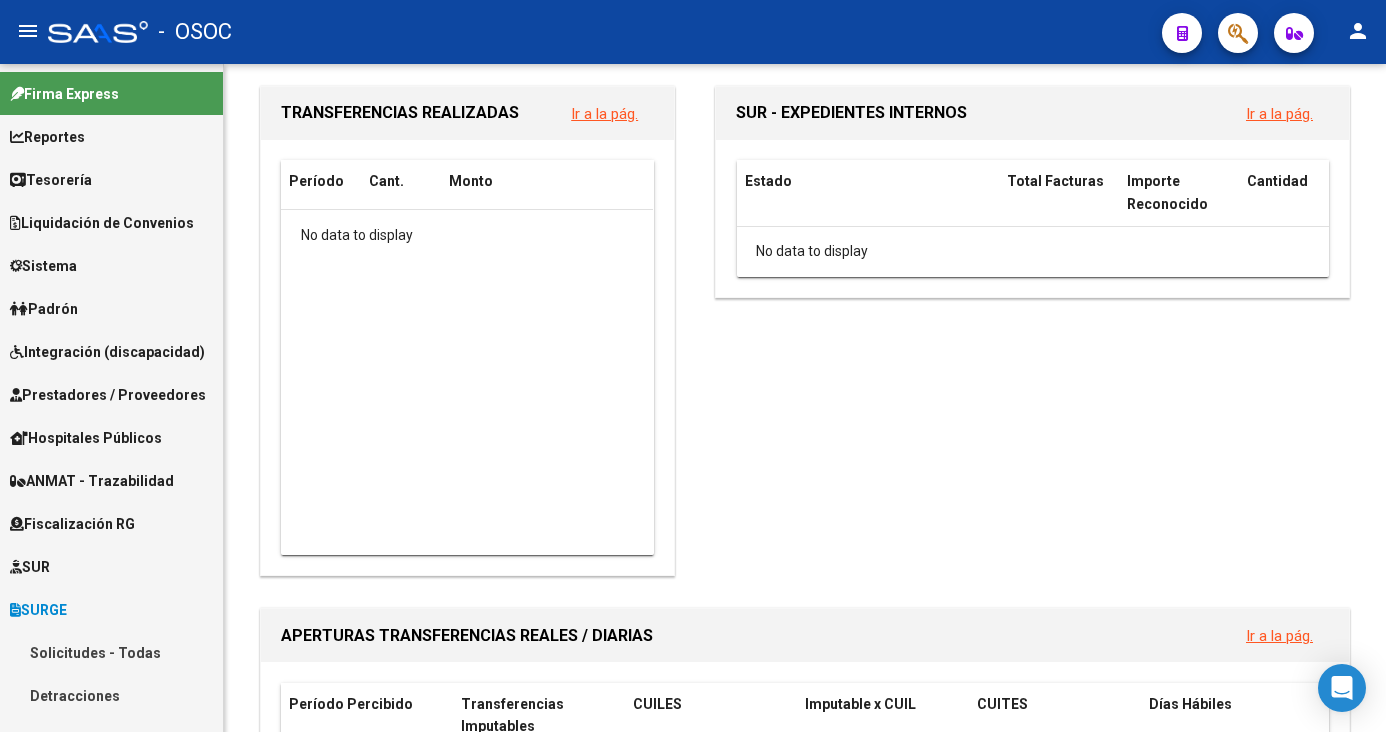 scroll, scrollTop: 501, scrollLeft: 0, axis: vertical 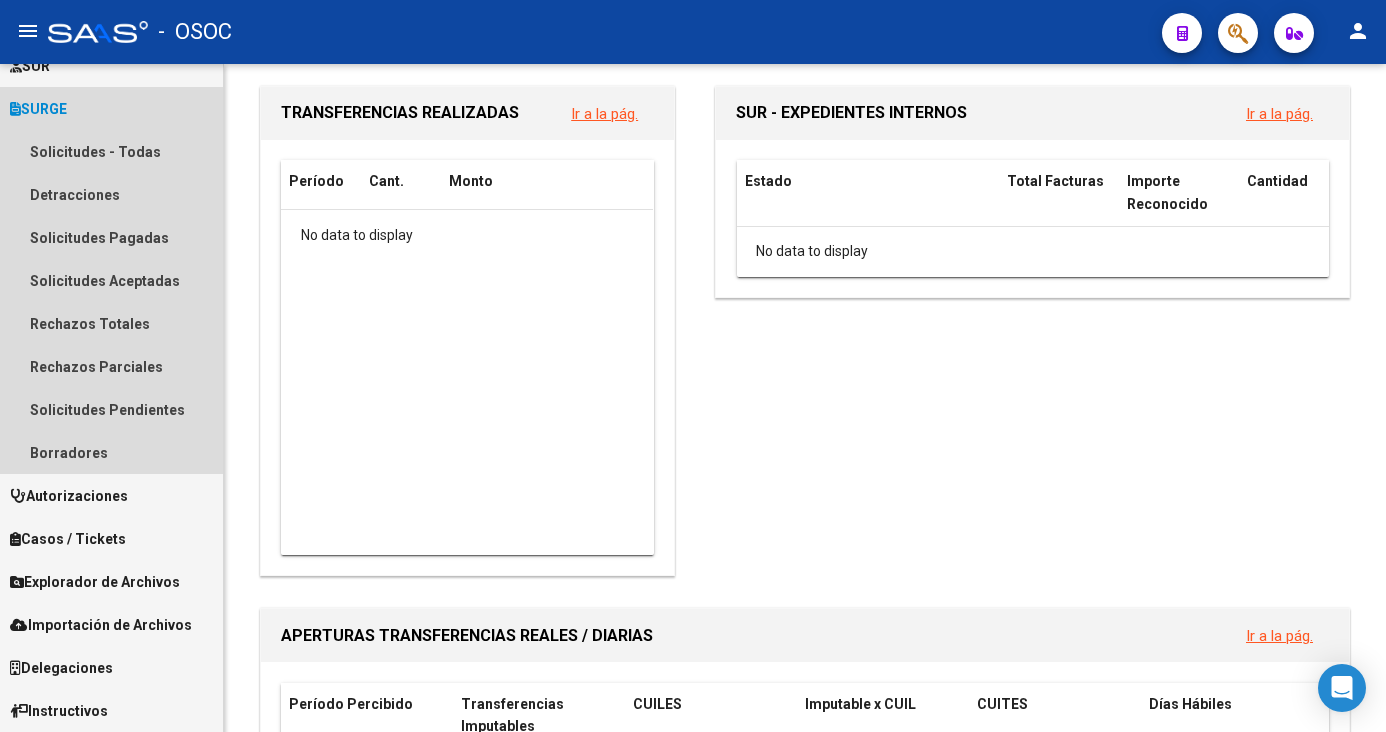 click on "SURGE" at bounding box center (111, 108) 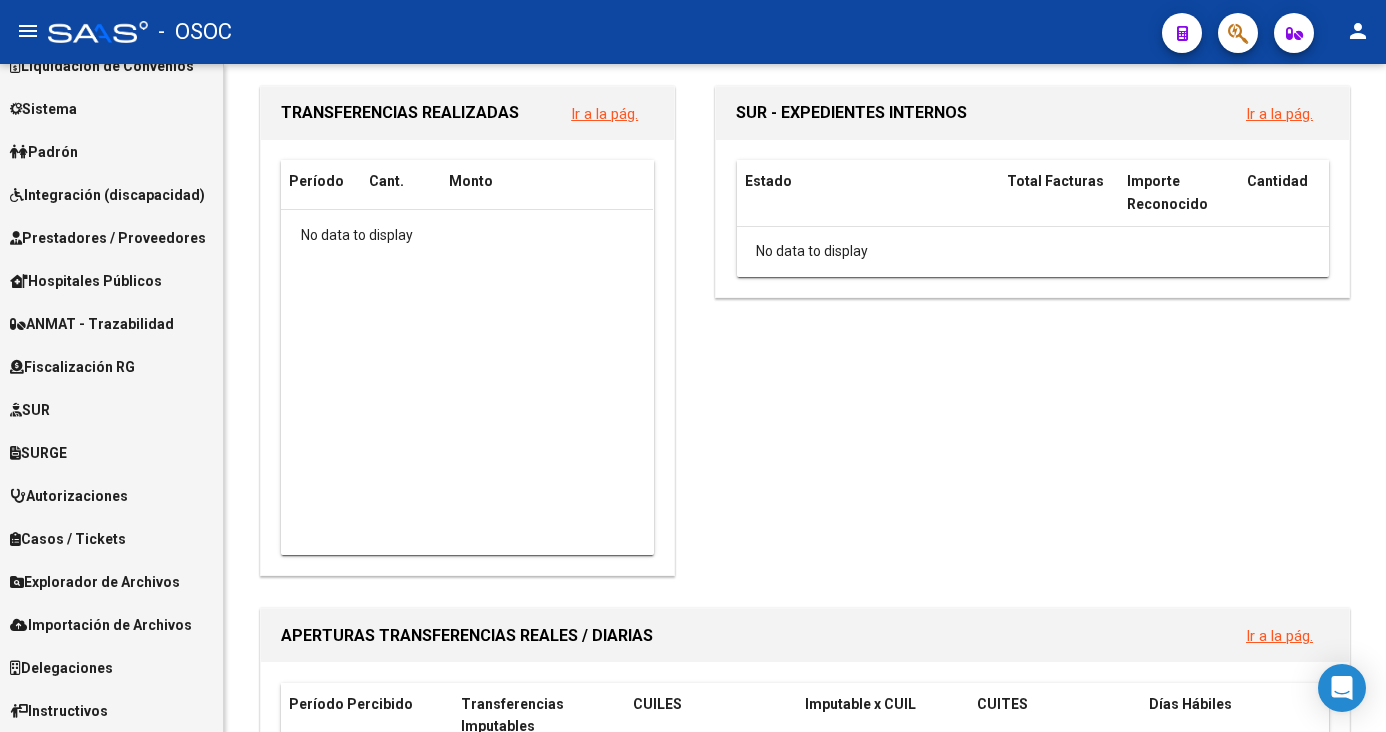 scroll, scrollTop: 157, scrollLeft: 0, axis: vertical 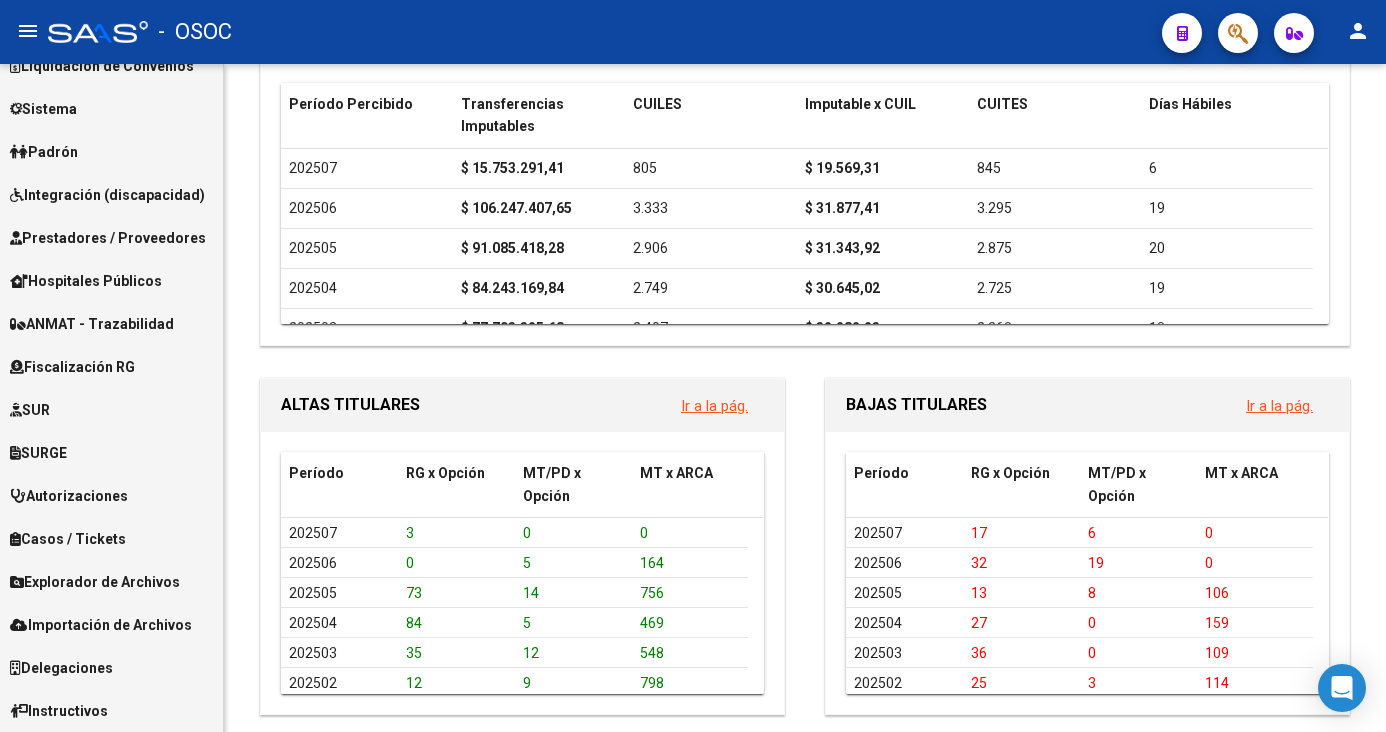 click on "Explorador de Archivos" at bounding box center [111, 581] 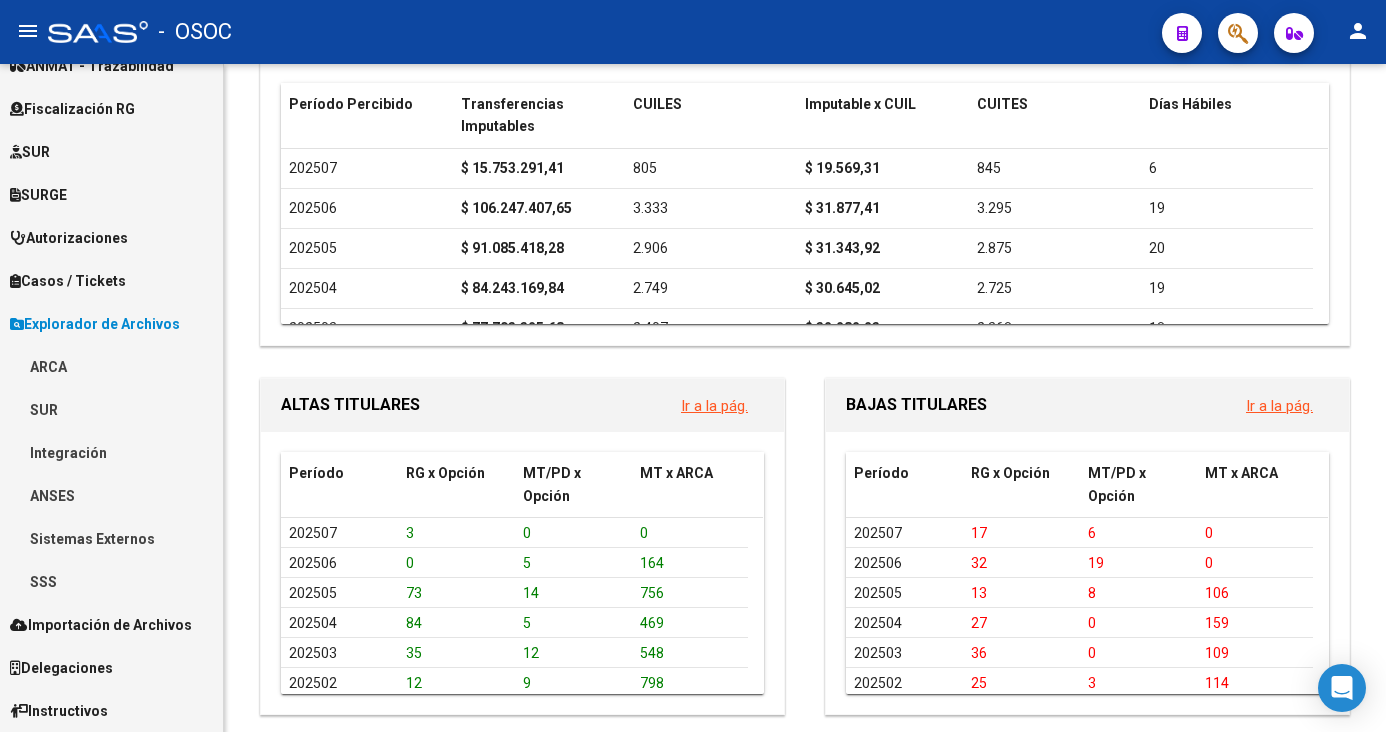 click on "SSS" at bounding box center [111, 581] 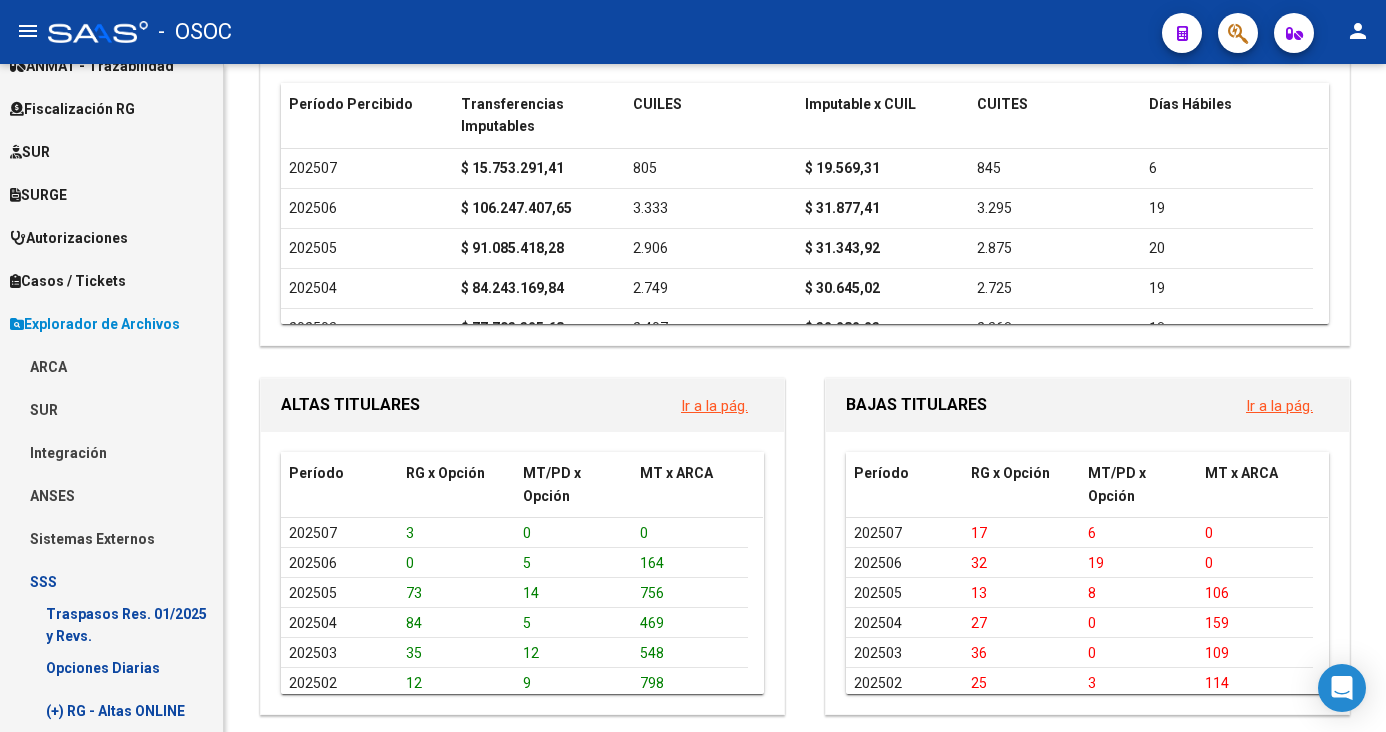 scroll, scrollTop: 715, scrollLeft: 0, axis: vertical 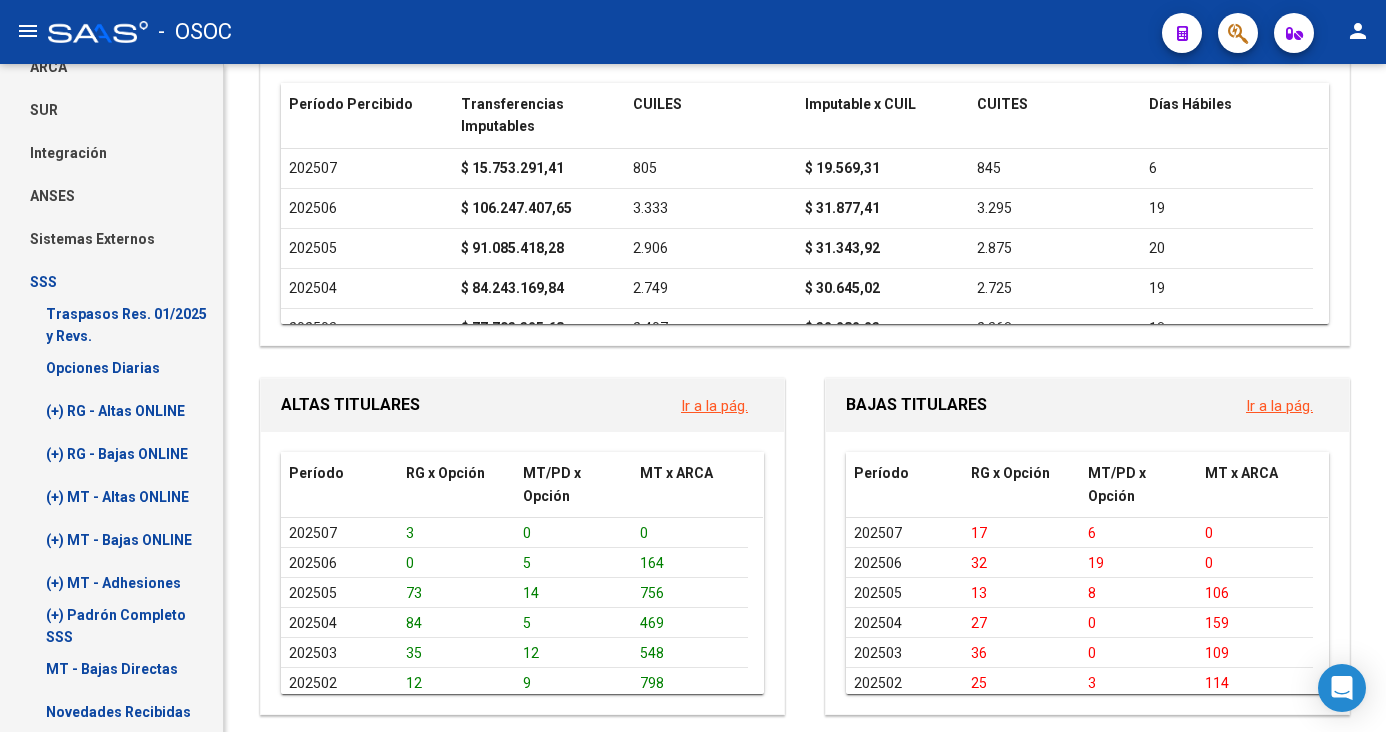 click on "(+) RG - Altas ONLINE" at bounding box center (111, 410) 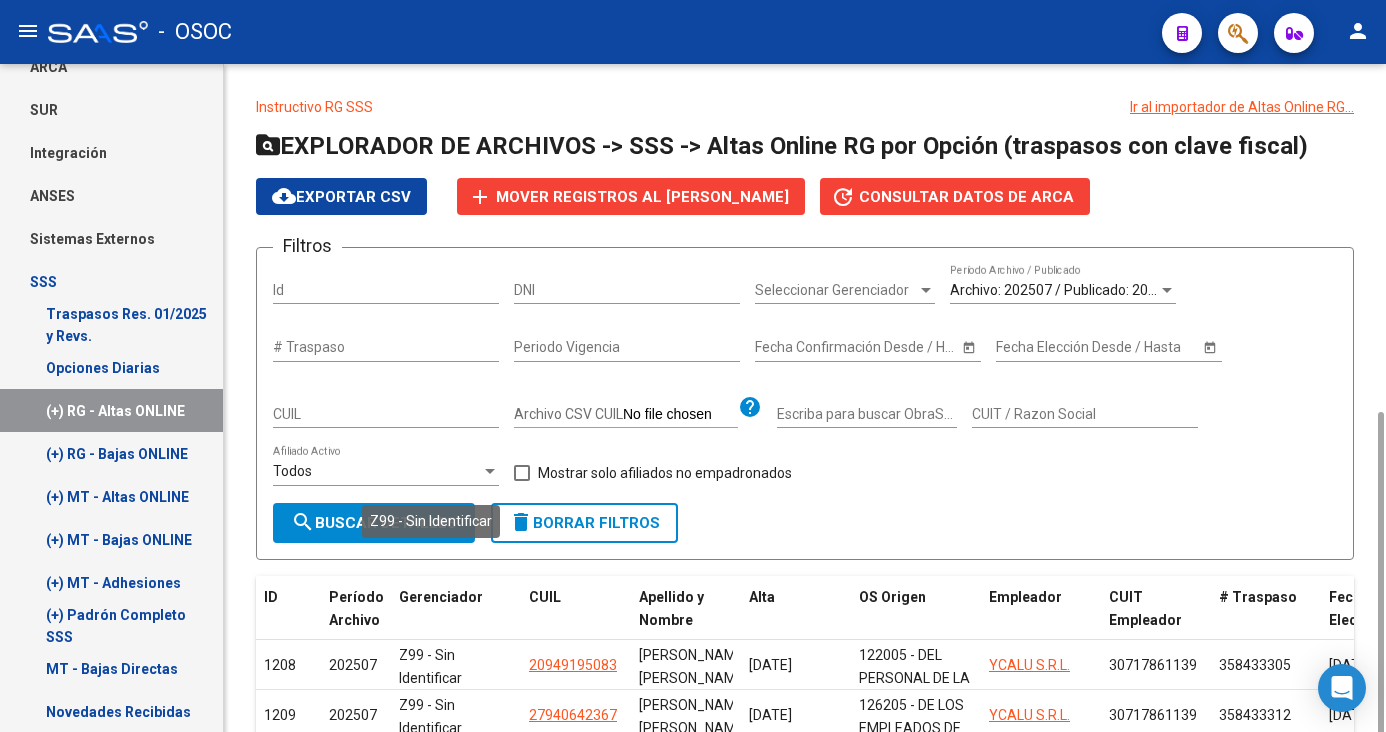 scroll, scrollTop: 196, scrollLeft: 0, axis: vertical 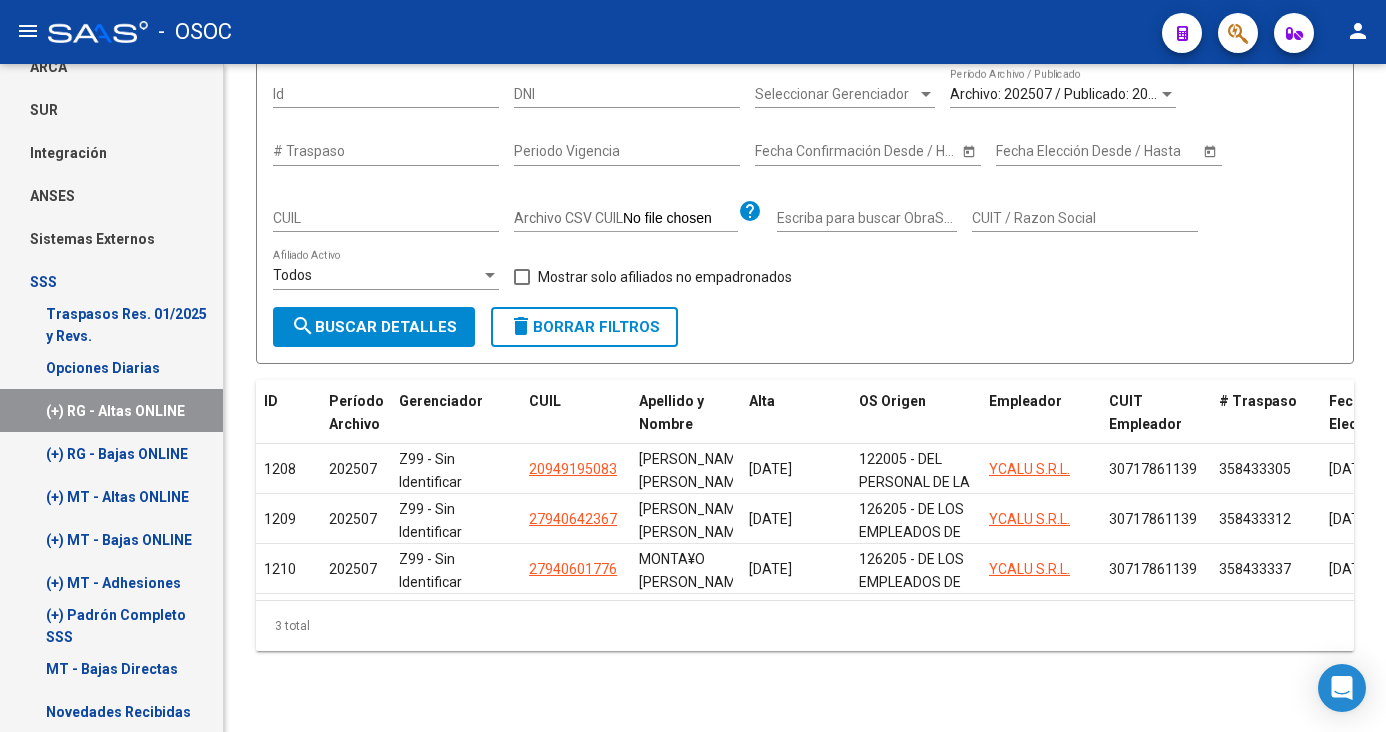 click on "(+) RG - Bajas ONLINE" at bounding box center [111, 453] 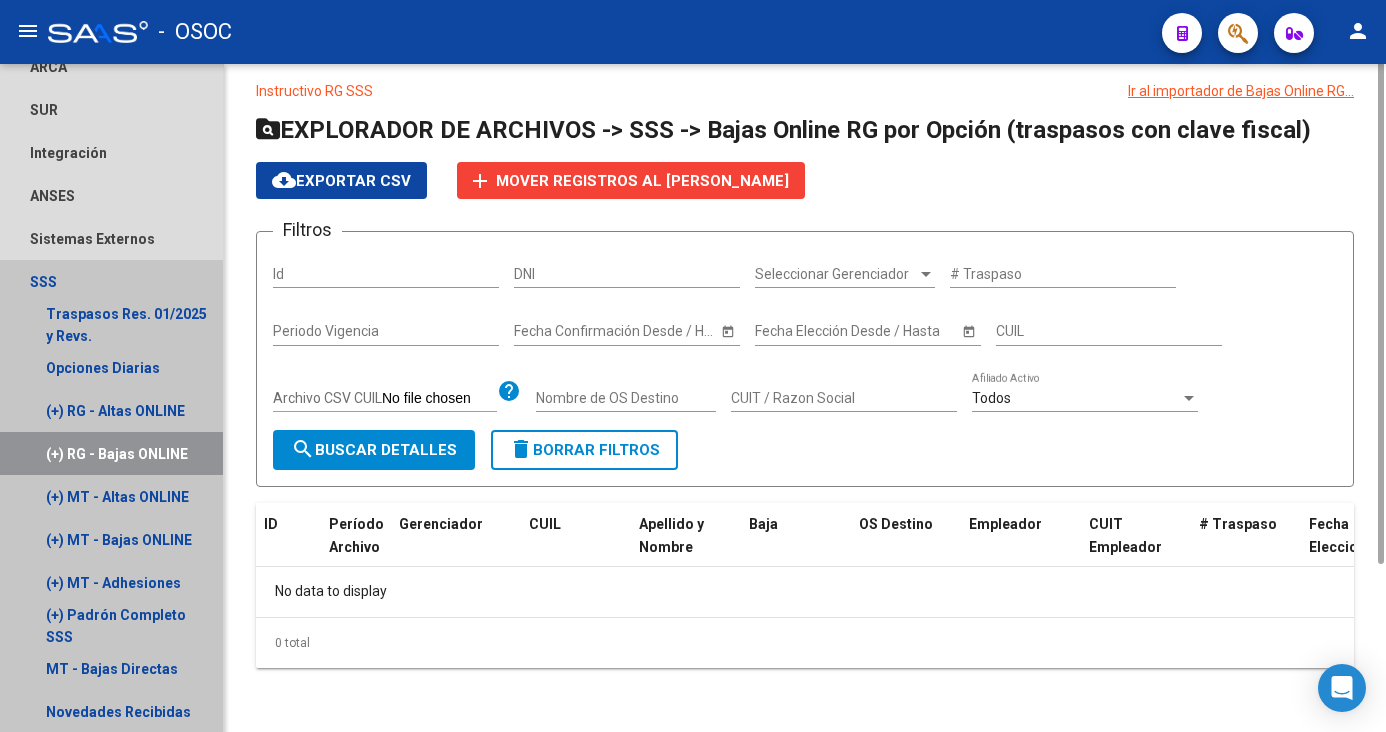 scroll, scrollTop: 0, scrollLeft: 0, axis: both 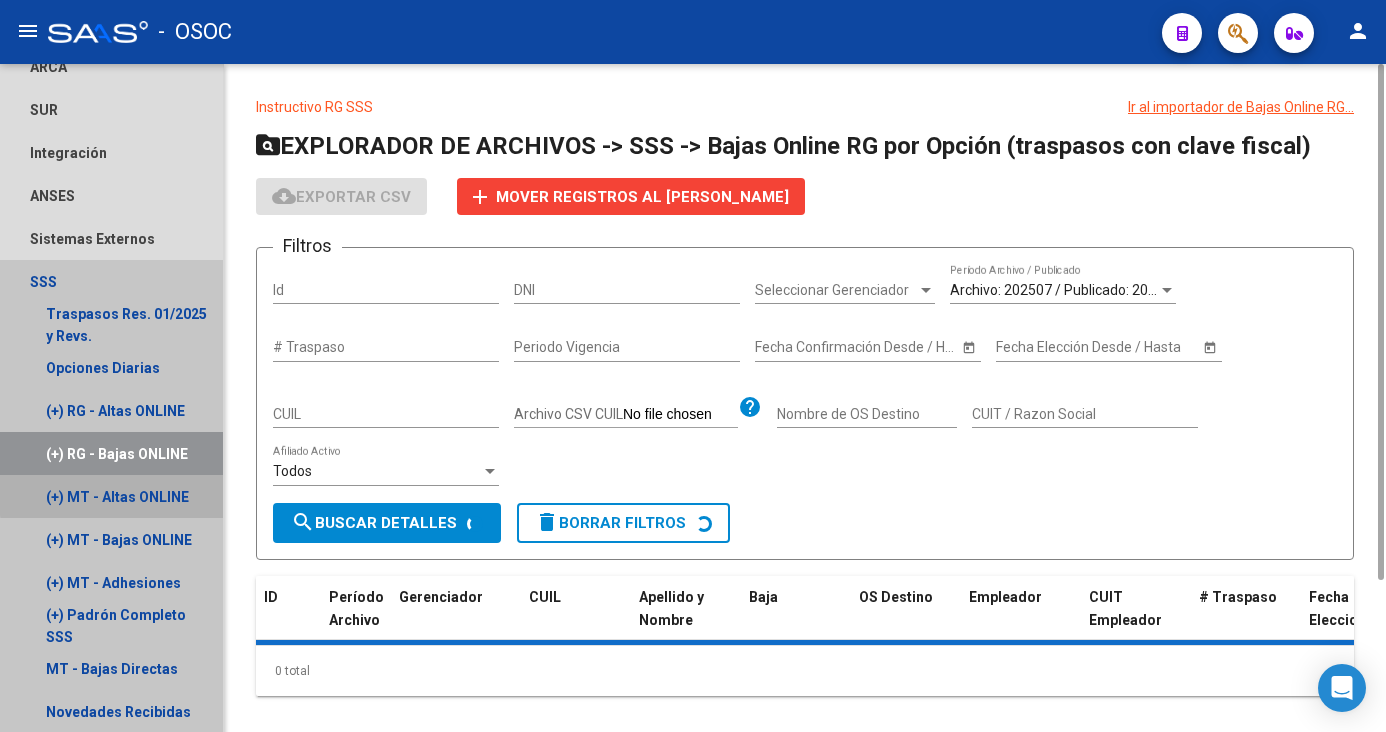 click on "(+) MT - Altas ONLINE" at bounding box center (111, 496) 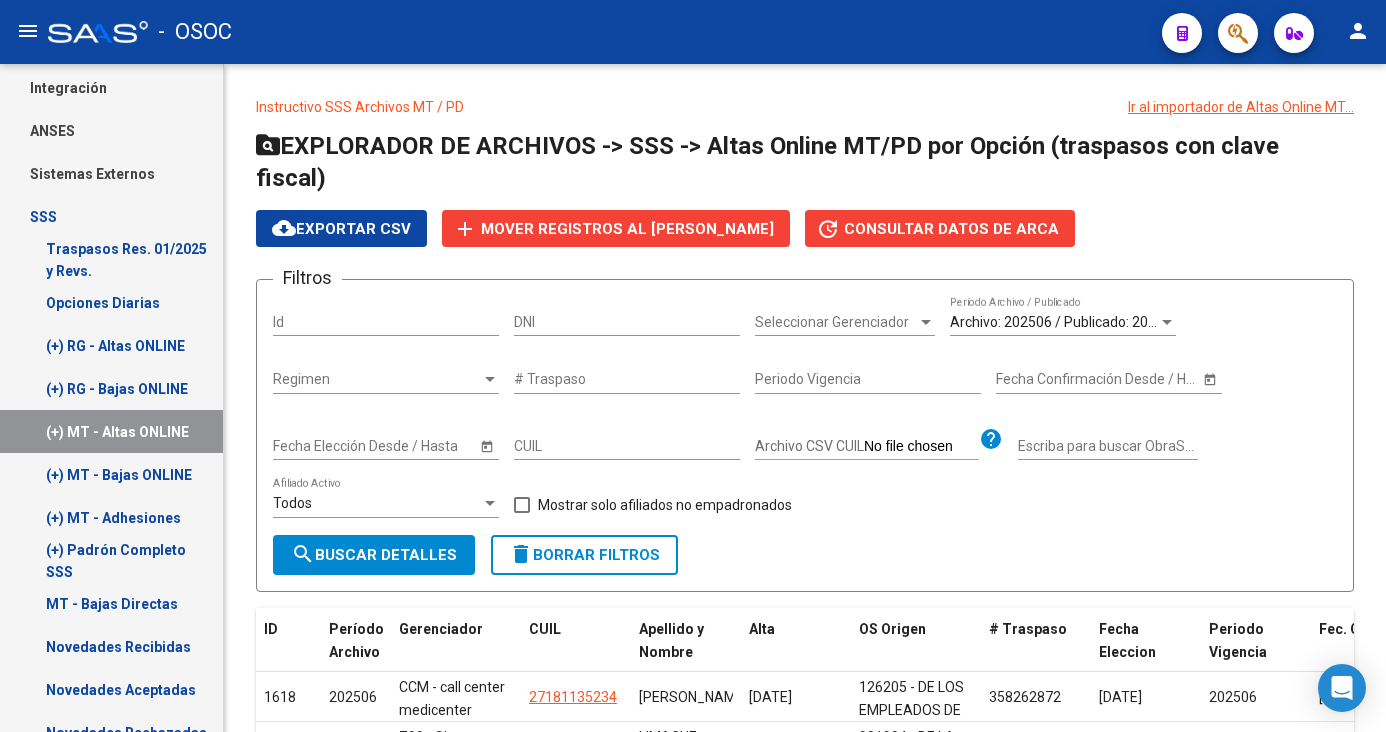 scroll, scrollTop: 815, scrollLeft: 0, axis: vertical 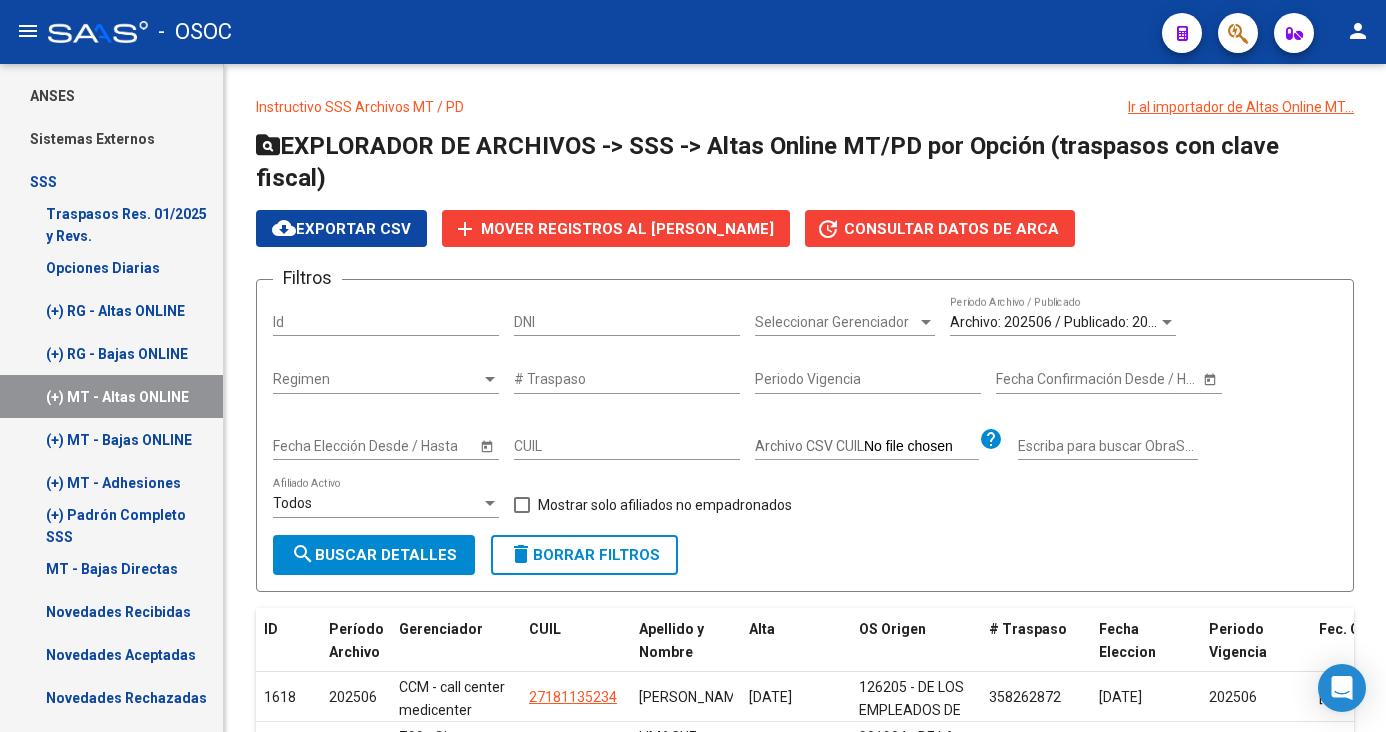 click on "(+) MT - Bajas ONLINE" at bounding box center (111, 439) 